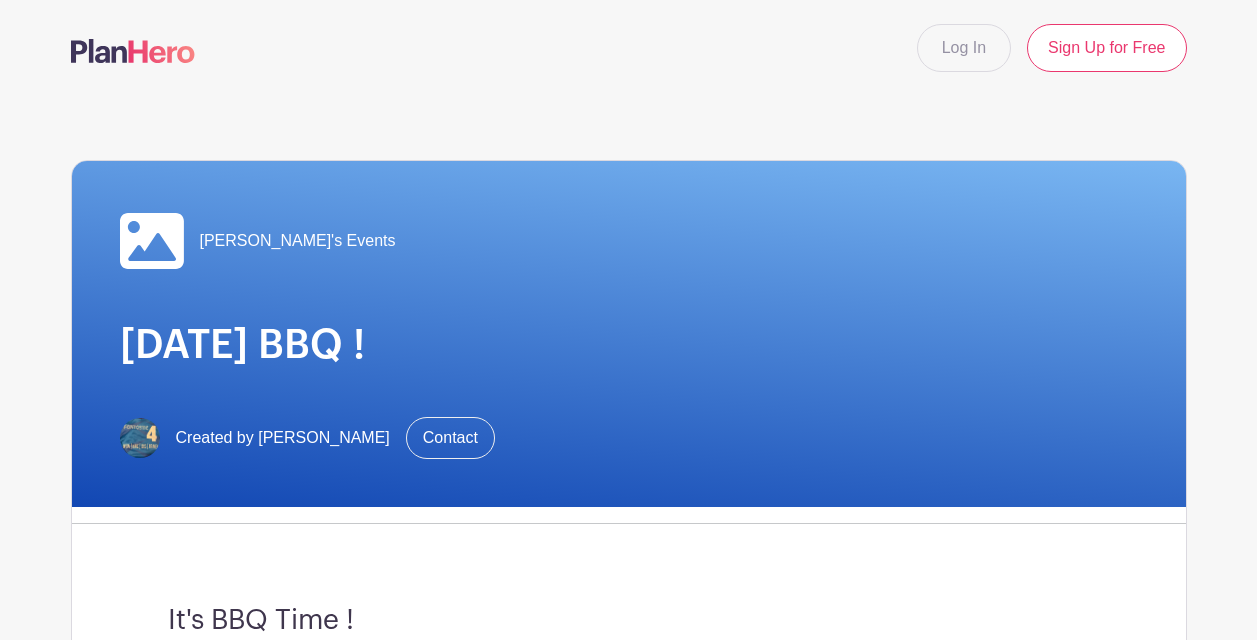 scroll, scrollTop: 0, scrollLeft: 0, axis: both 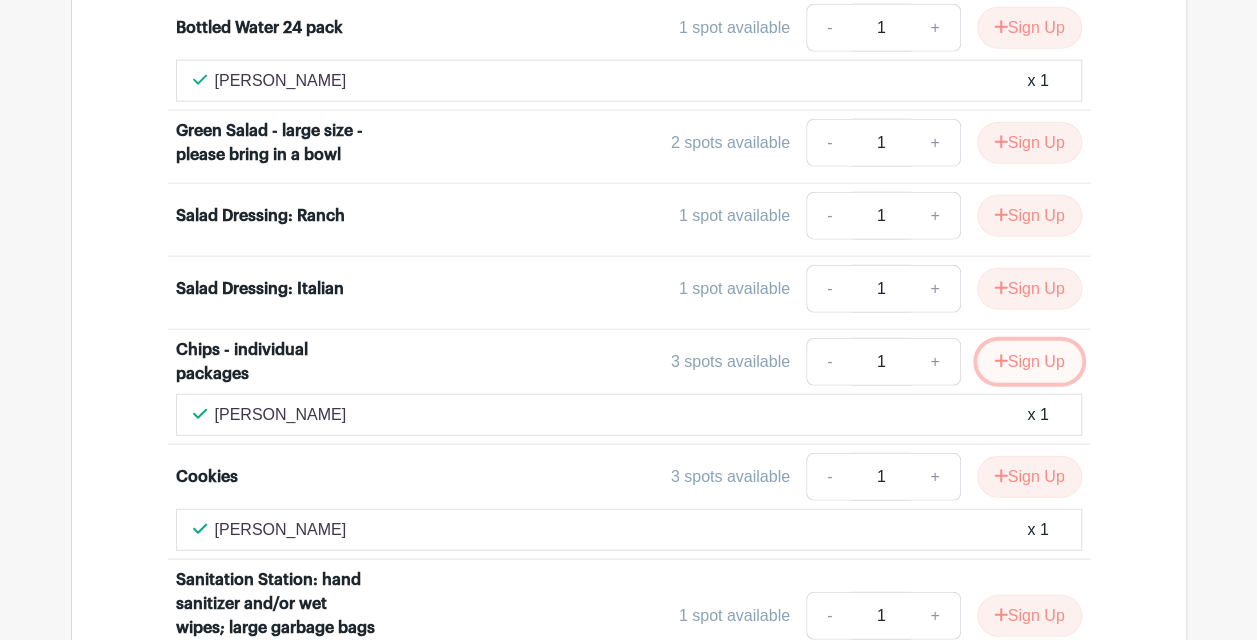 click on "Sign Up" at bounding box center [1029, 362] 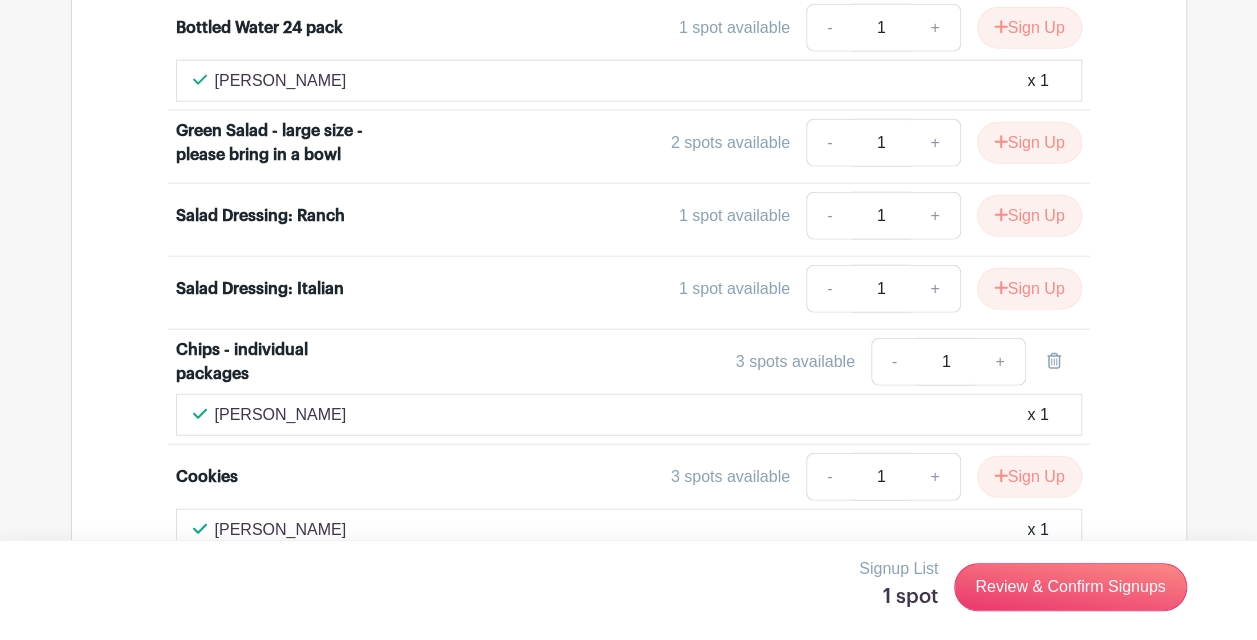 scroll, scrollTop: 2600, scrollLeft: 0, axis: vertical 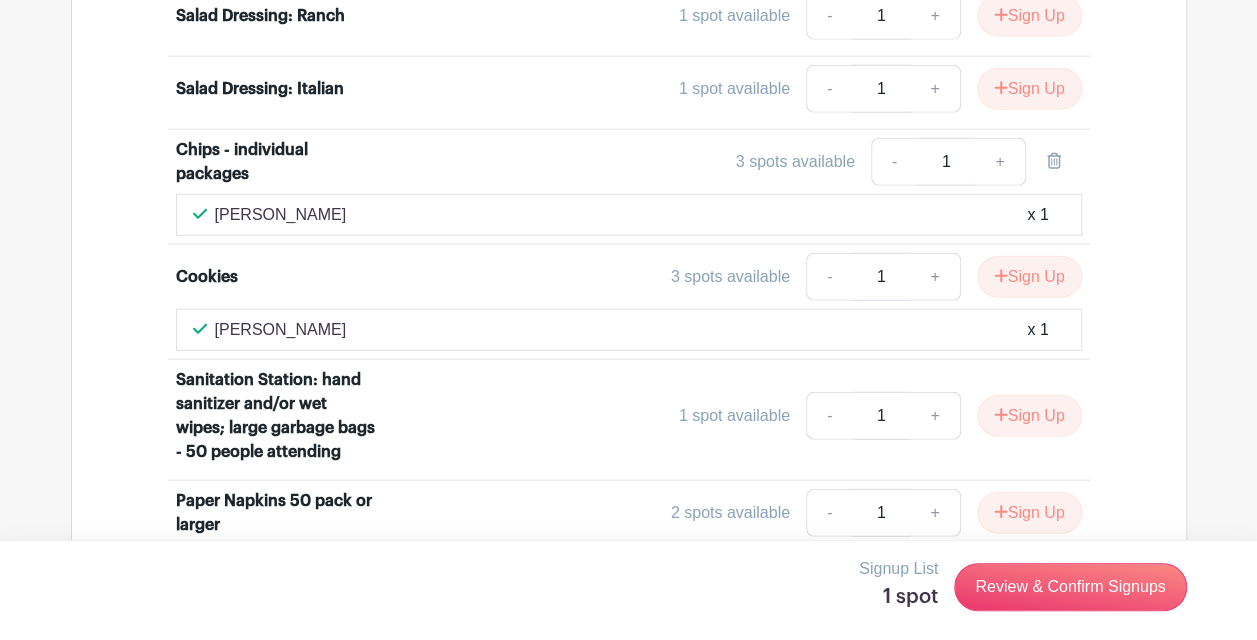 click on "[PERSON_NAME]
x 1" at bounding box center [629, 215] 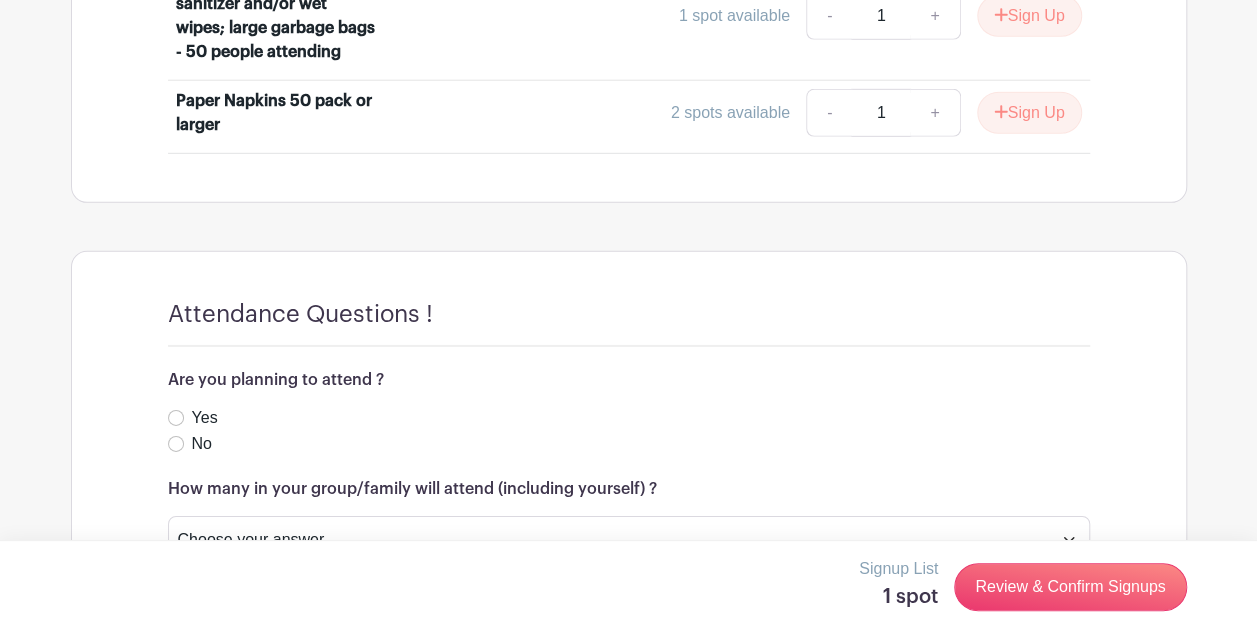 scroll, scrollTop: 3077, scrollLeft: 0, axis: vertical 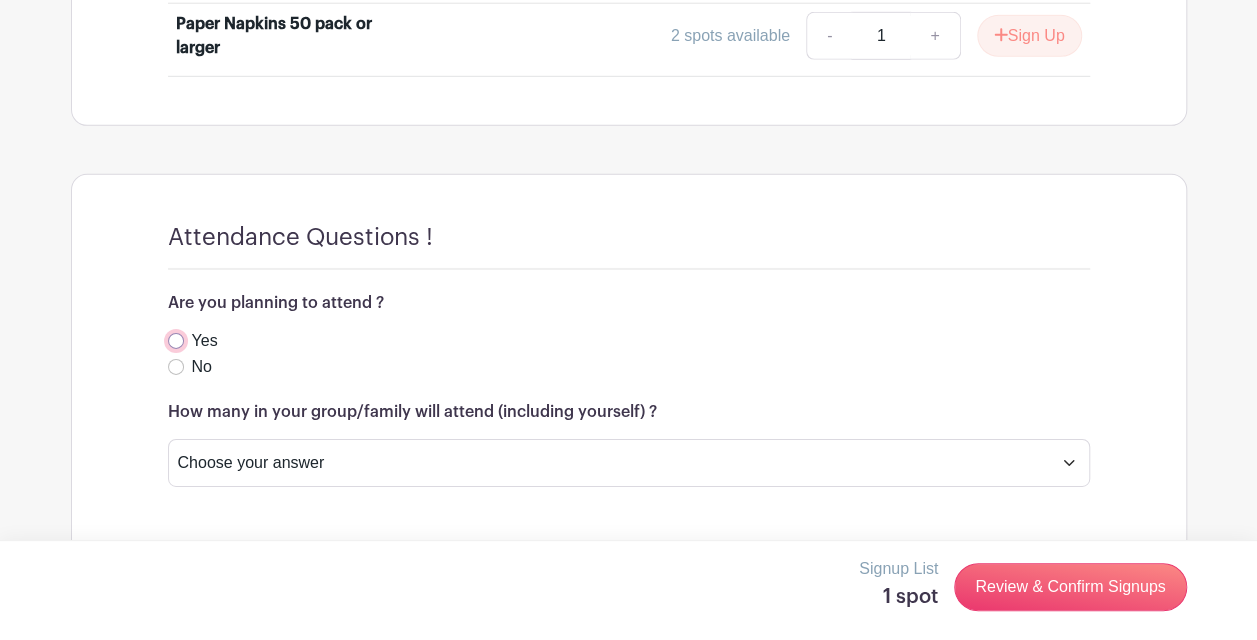 click on "Yes" at bounding box center [176, 341] 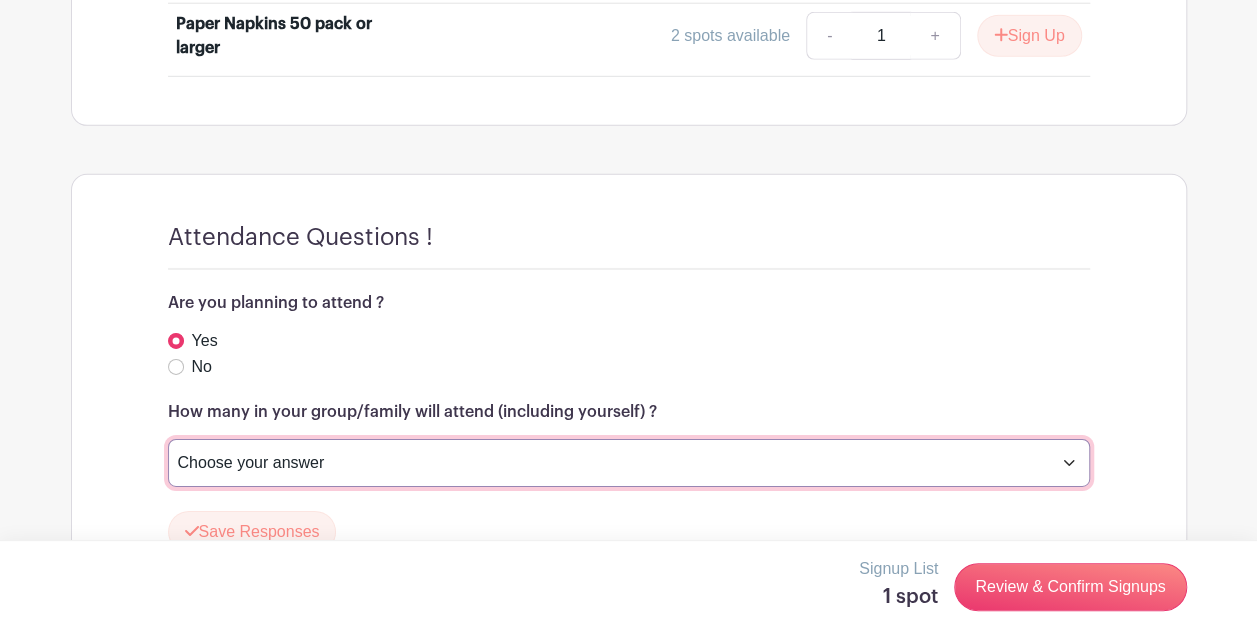 click on "Choose your answer
0
1
2
3
4
5
6
7
8
9
10" at bounding box center [629, 463] 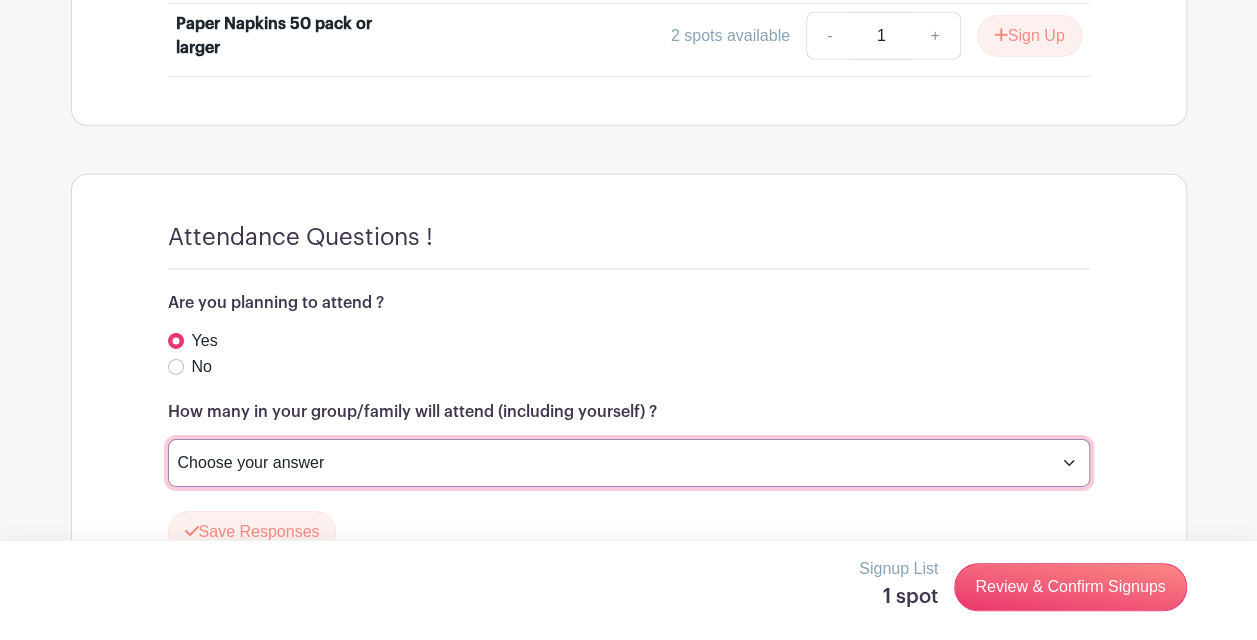 select on "4324" 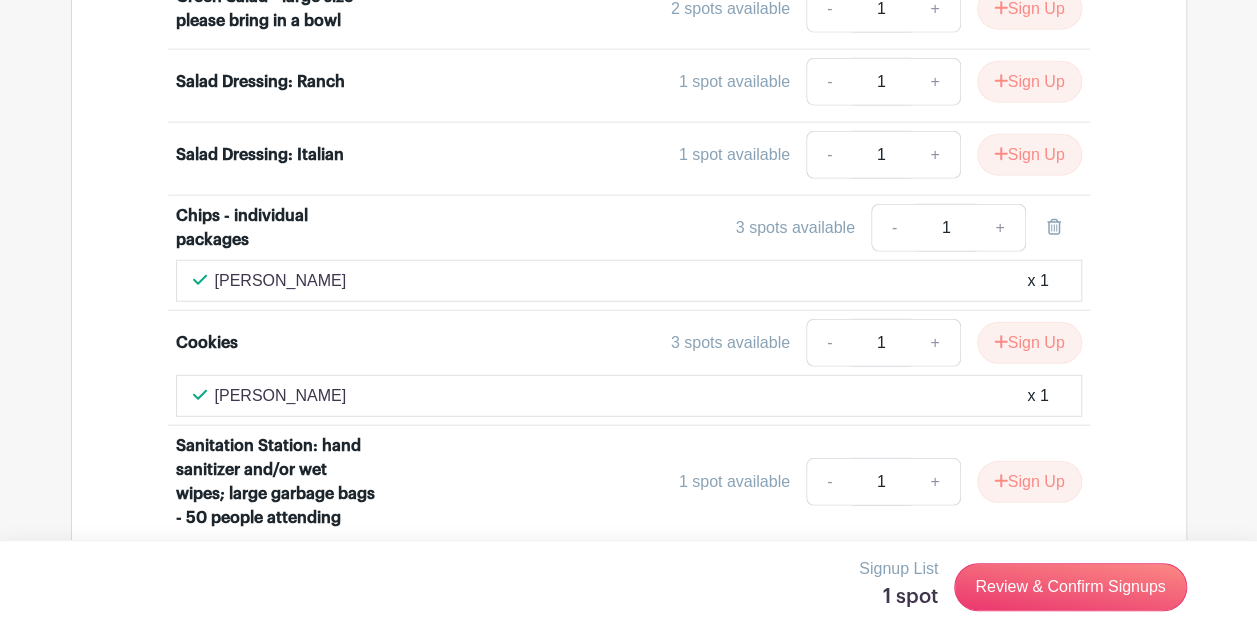 scroll, scrollTop: 2734, scrollLeft: 0, axis: vertical 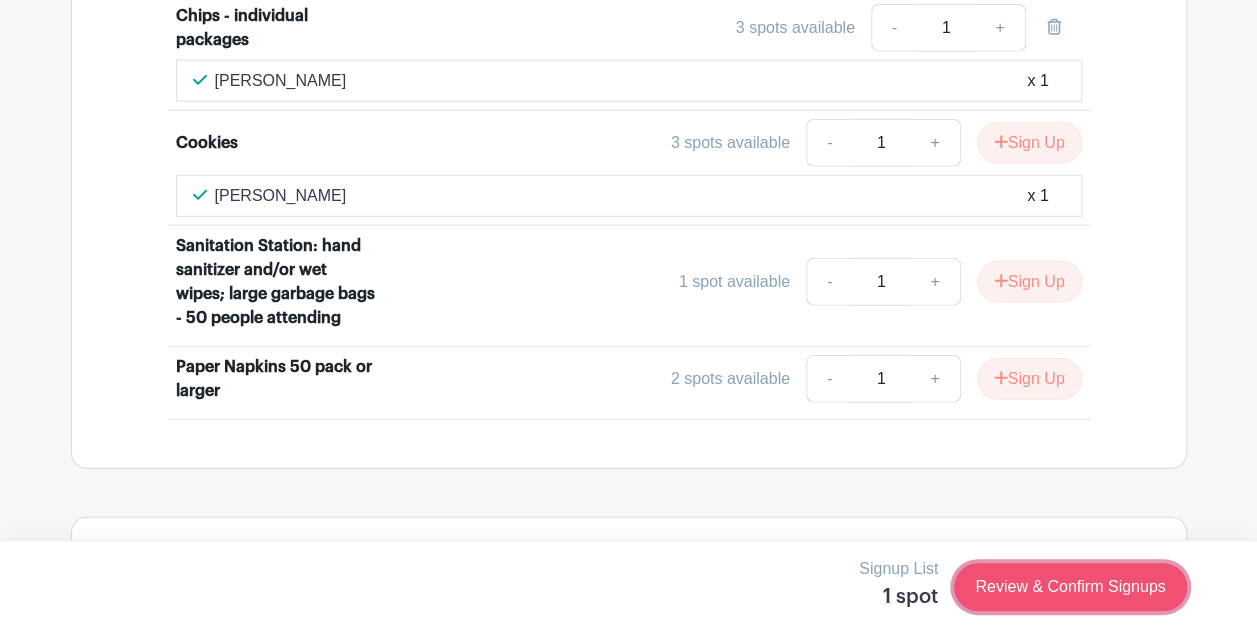 click on "Review & Confirm Signups" at bounding box center (1070, 587) 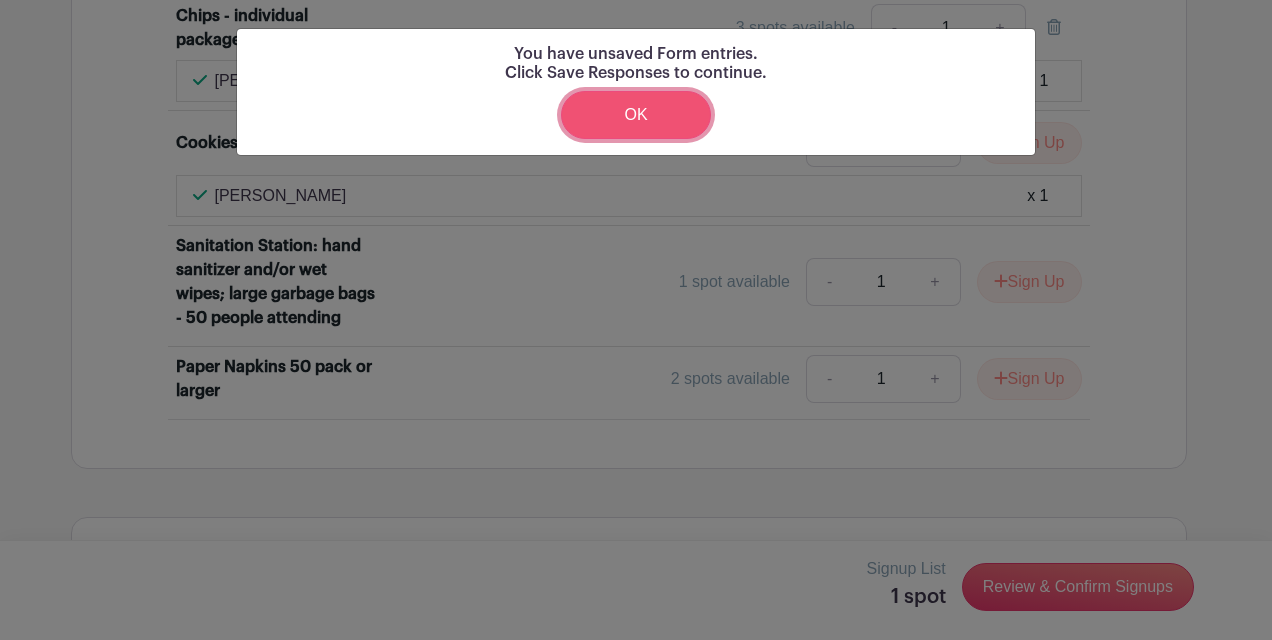 click on "OK" at bounding box center [636, 115] 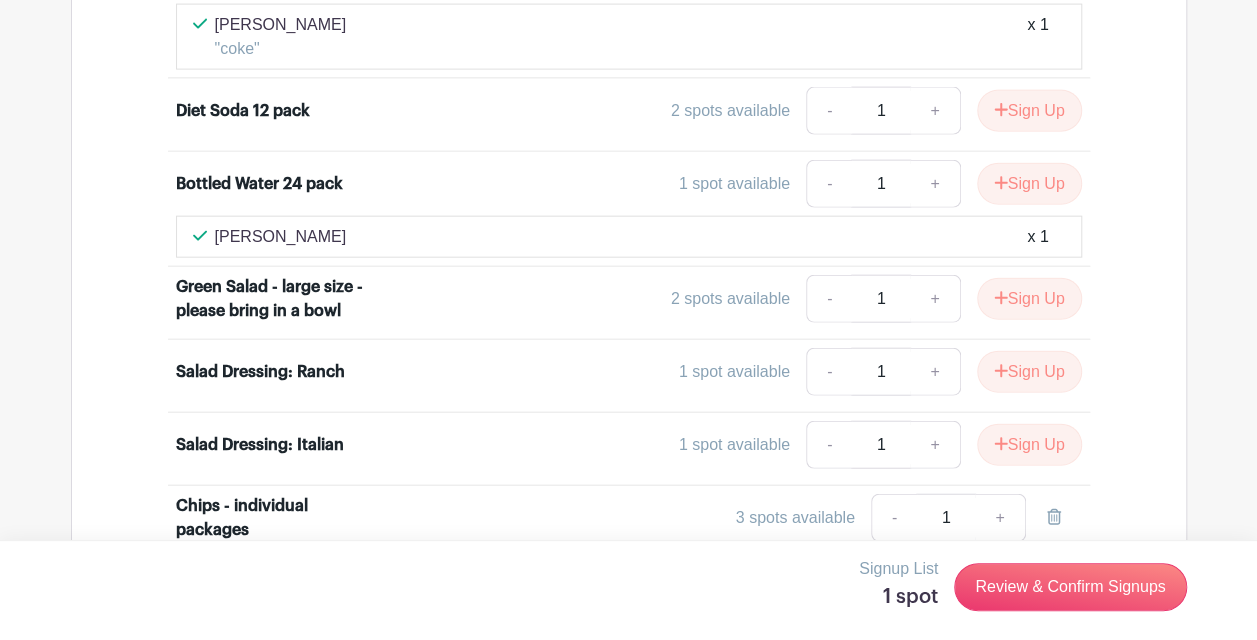 scroll, scrollTop: 2434, scrollLeft: 0, axis: vertical 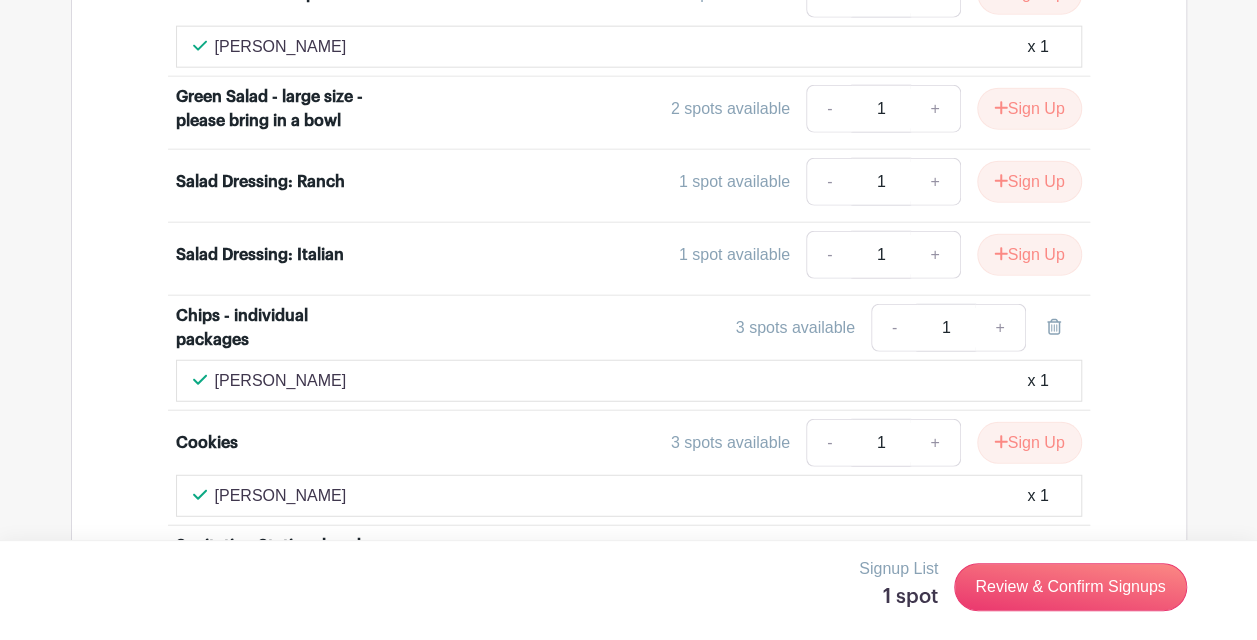 click on "Chips - individual packages" at bounding box center [277, 328] 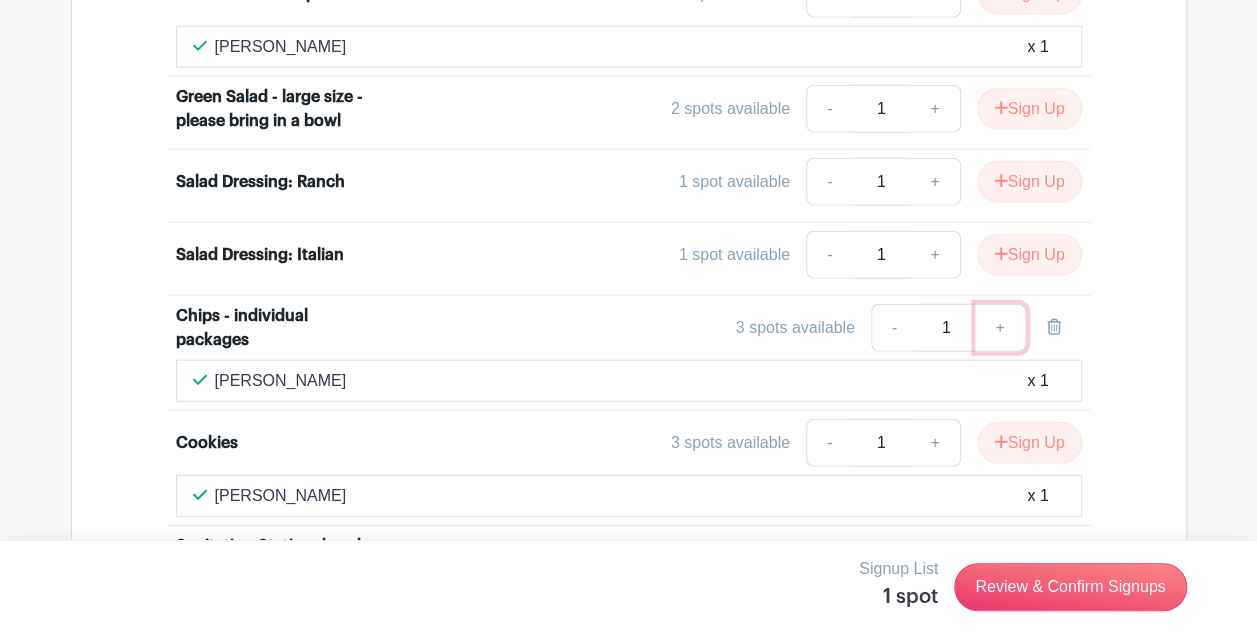 click on "+" at bounding box center [1000, 328] 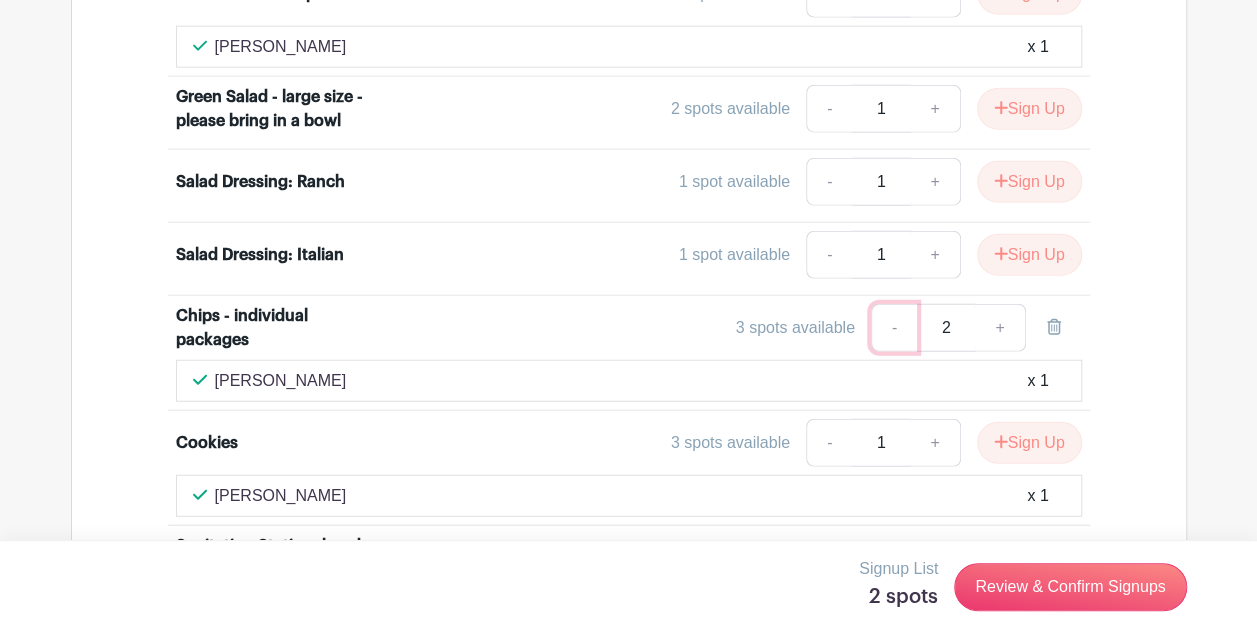 click on "-" at bounding box center (894, 328) 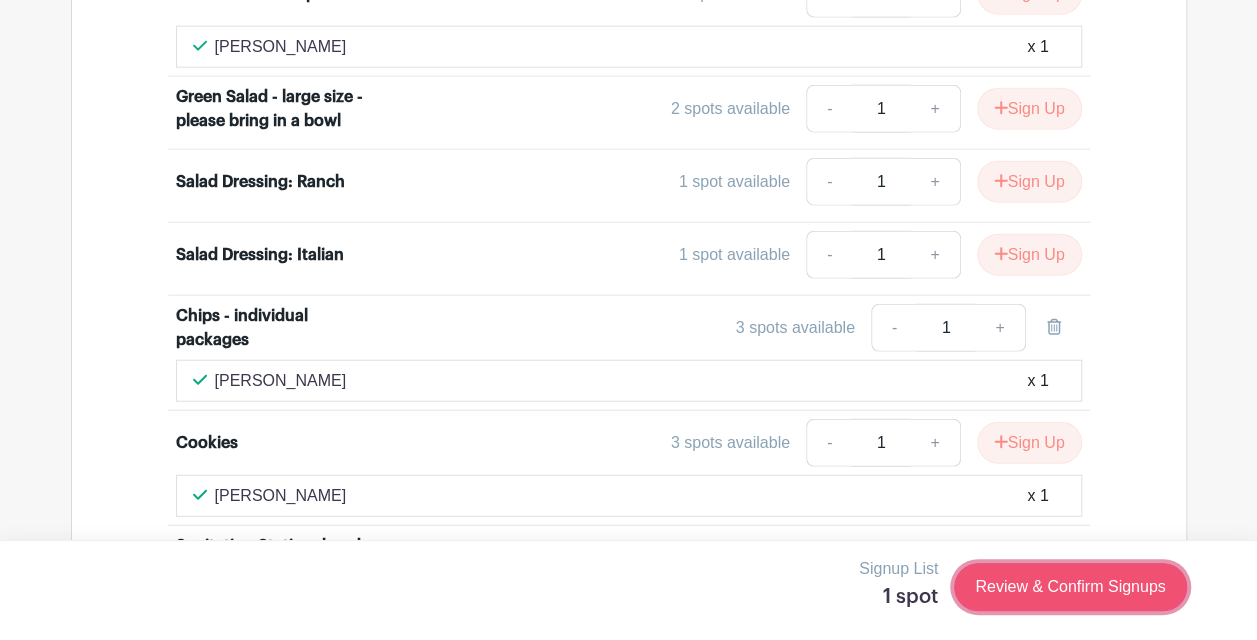 click on "Review & Confirm Signups" at bounding box center (1070, 587) 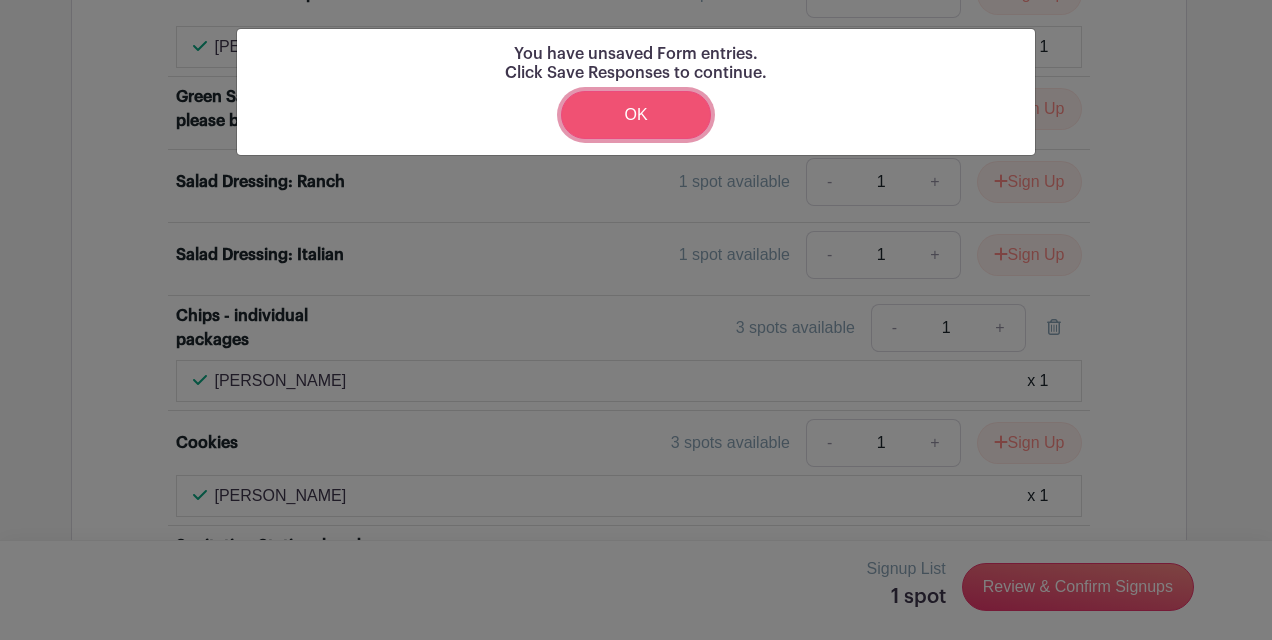 click on "OK" at bounding box center (636, 115) 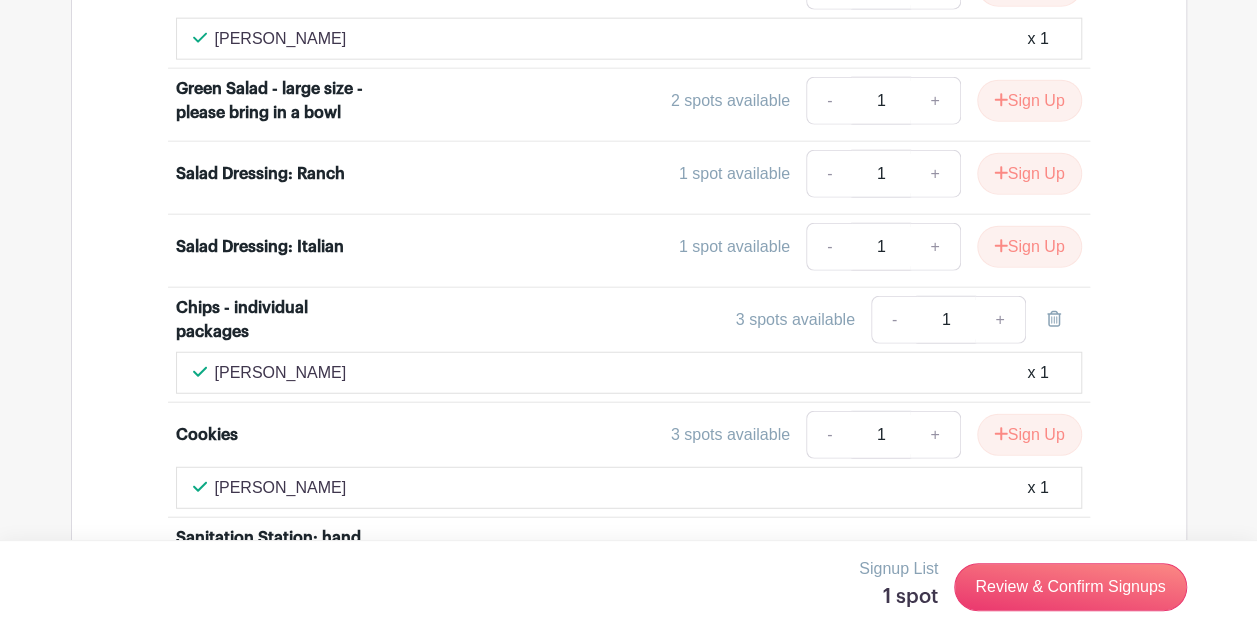 scroll, scrollTop: 3134, scrollLeft: 0, axis: vertical 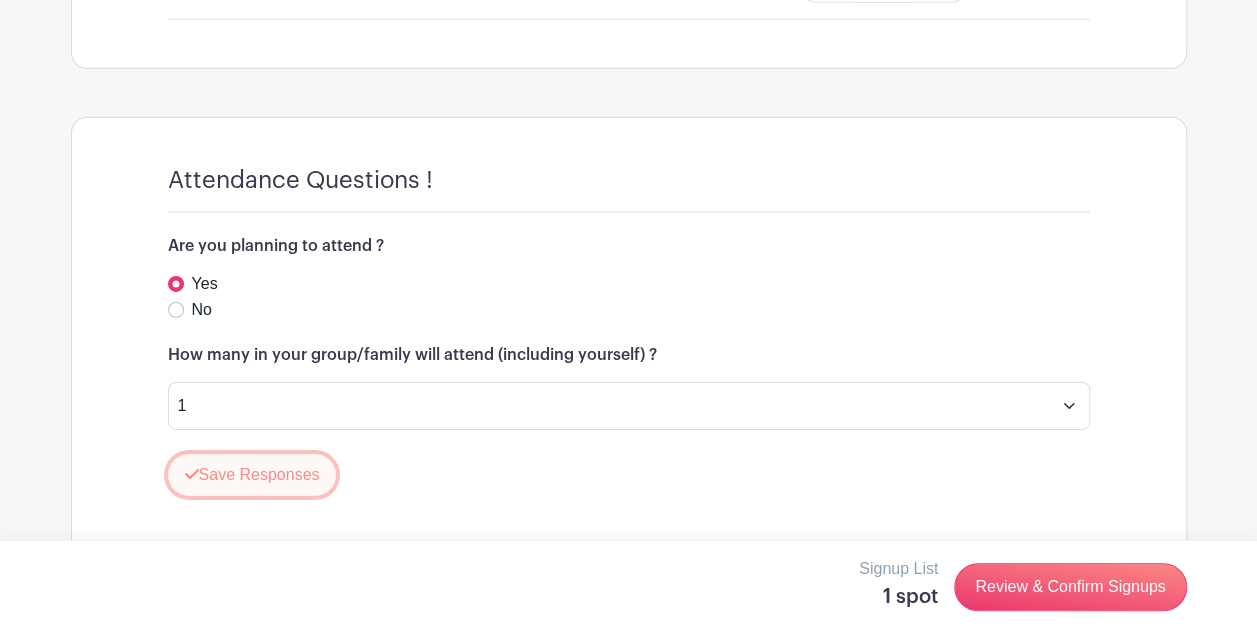 click on "Save Responses" at bounding box center (252, 475) 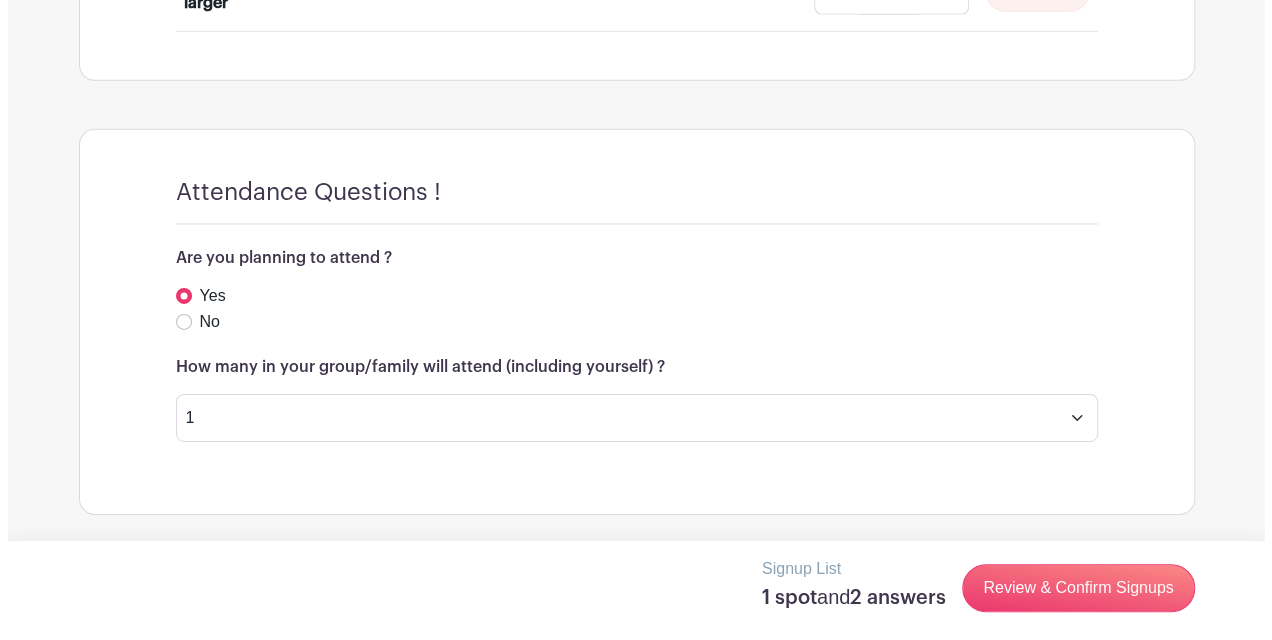 scroll, scrollTop: 3077, scrollLeft: 0, axis: vertical 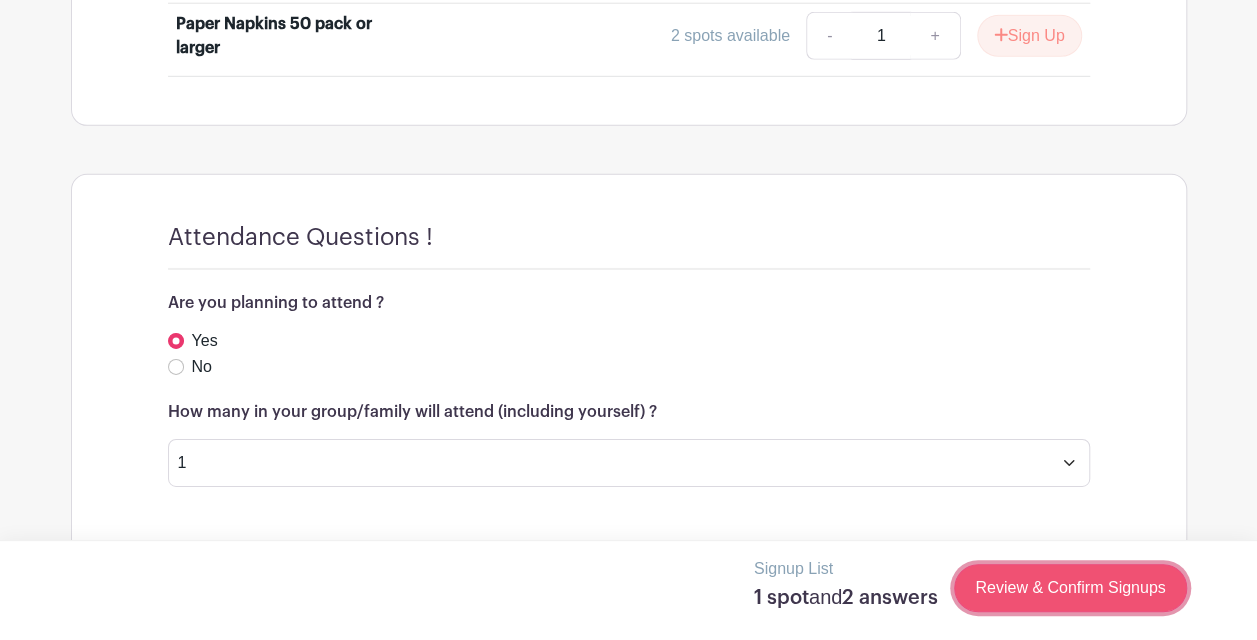 click on "Review & Confirm Signups" at bounding box center [1070, 588] 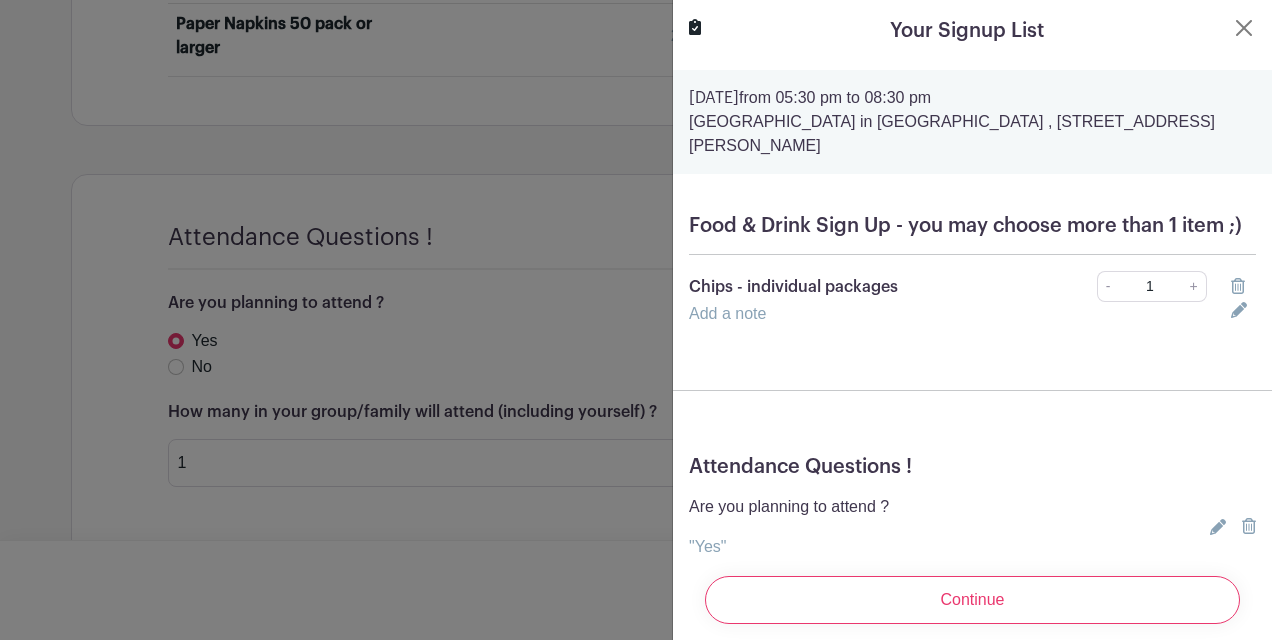 click on "Add a note" at bounding box center [948, 314] 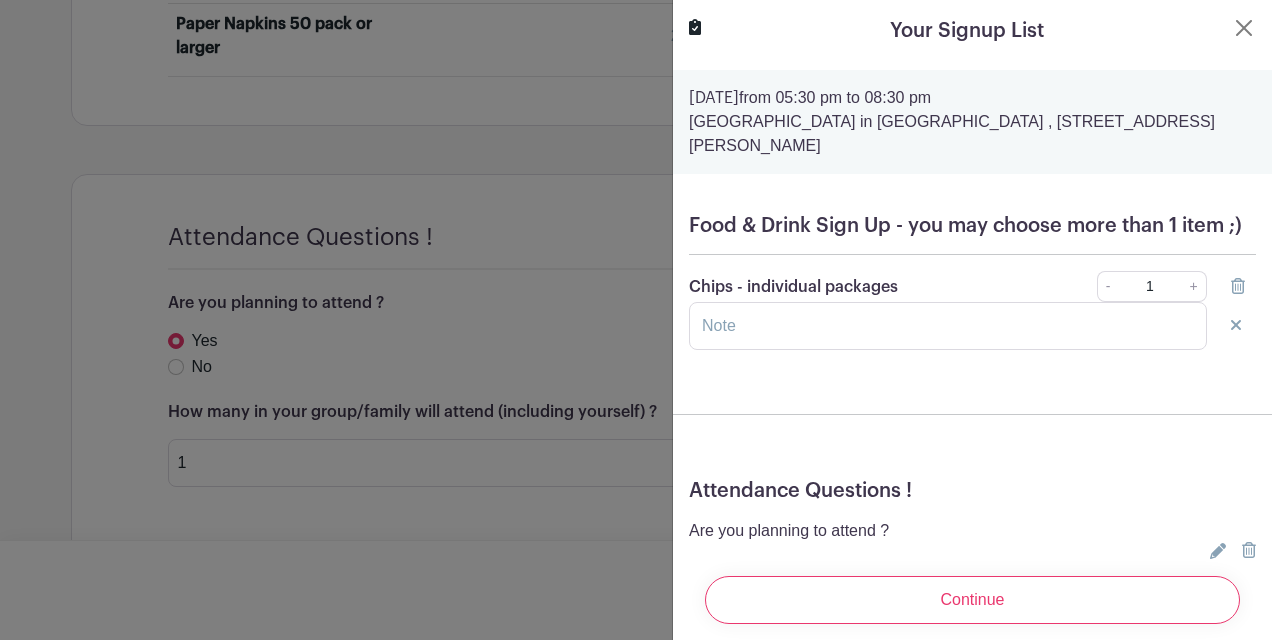 click on "Food & Drink Sign Up - you may choose more than 1 item ;)" at bounding box center [972, 226] 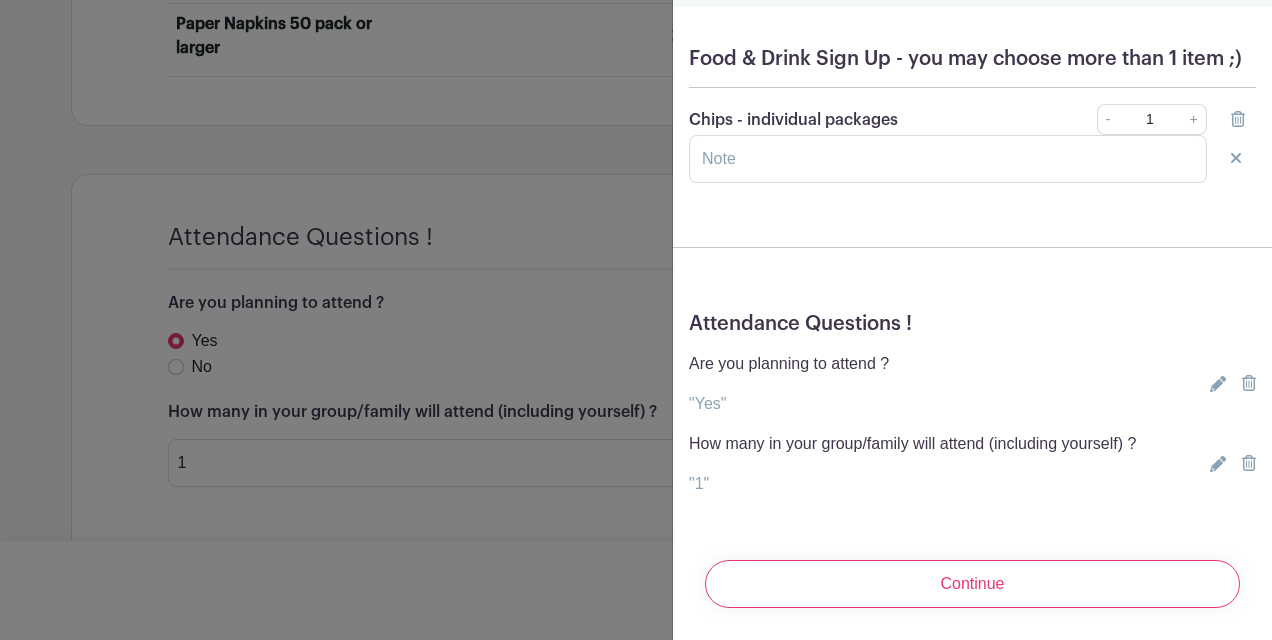 scroll, scrollTop: 0, scrollLeft: 0, axis: both 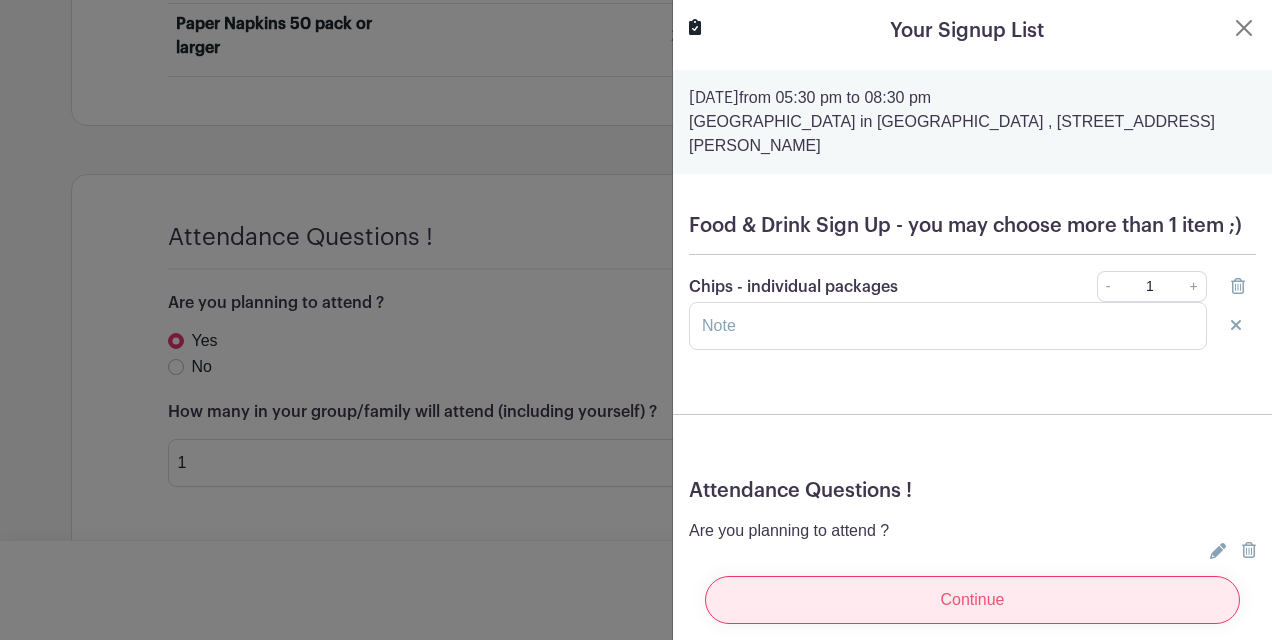 click on "Continue" at bounding box center [972, 600] 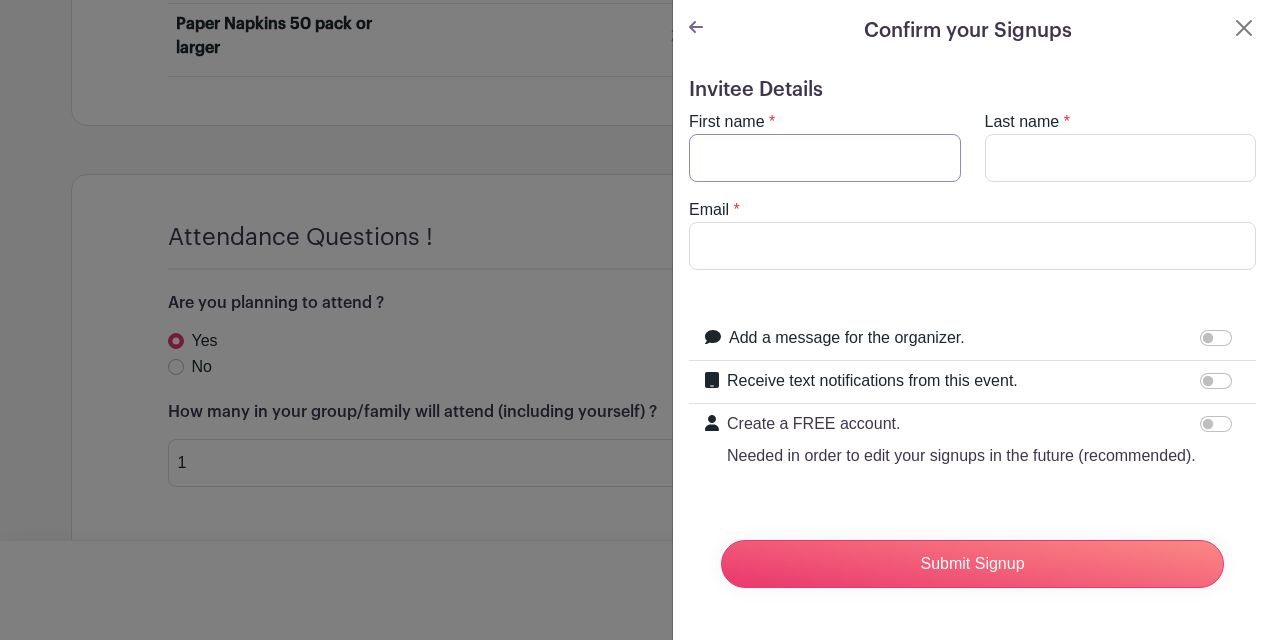 click on "First name" at bounding box center (825, 158) 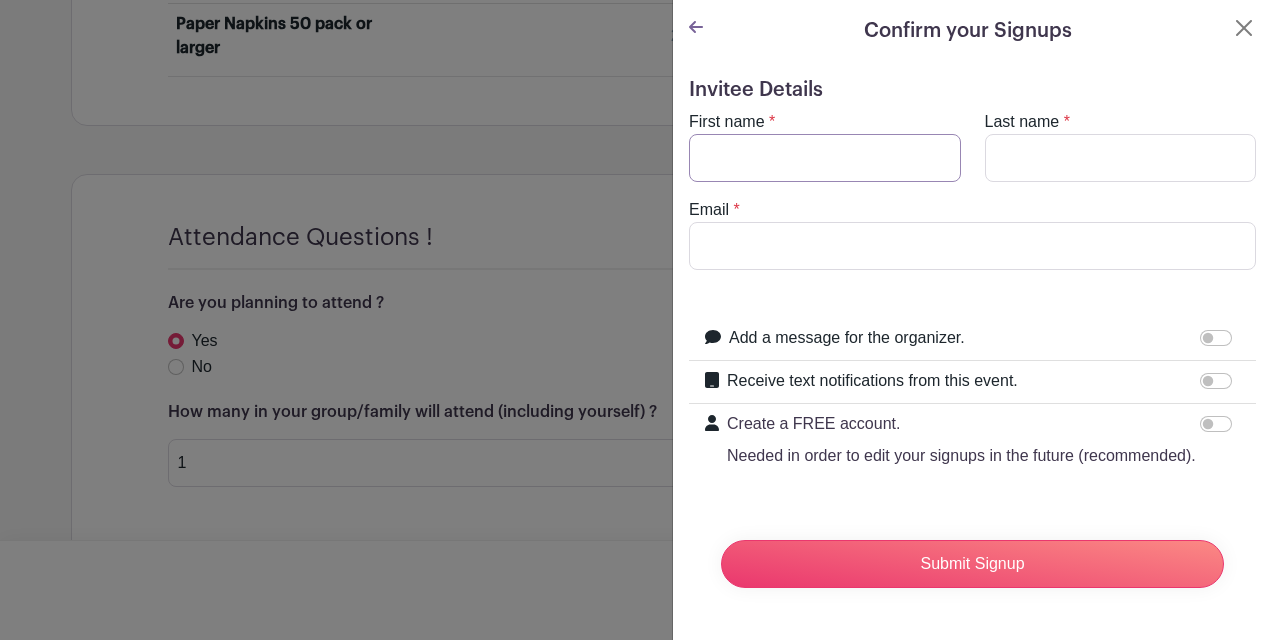 type on "[PERSON_NAME]" 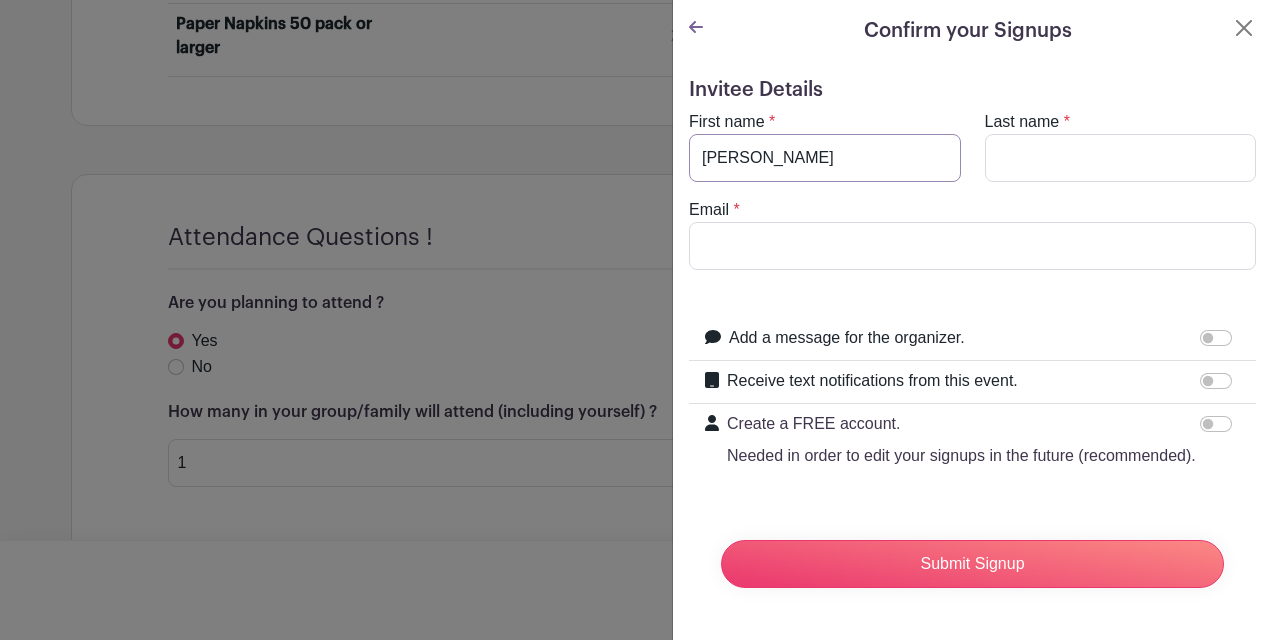 type on "[PERSON_NAME]" 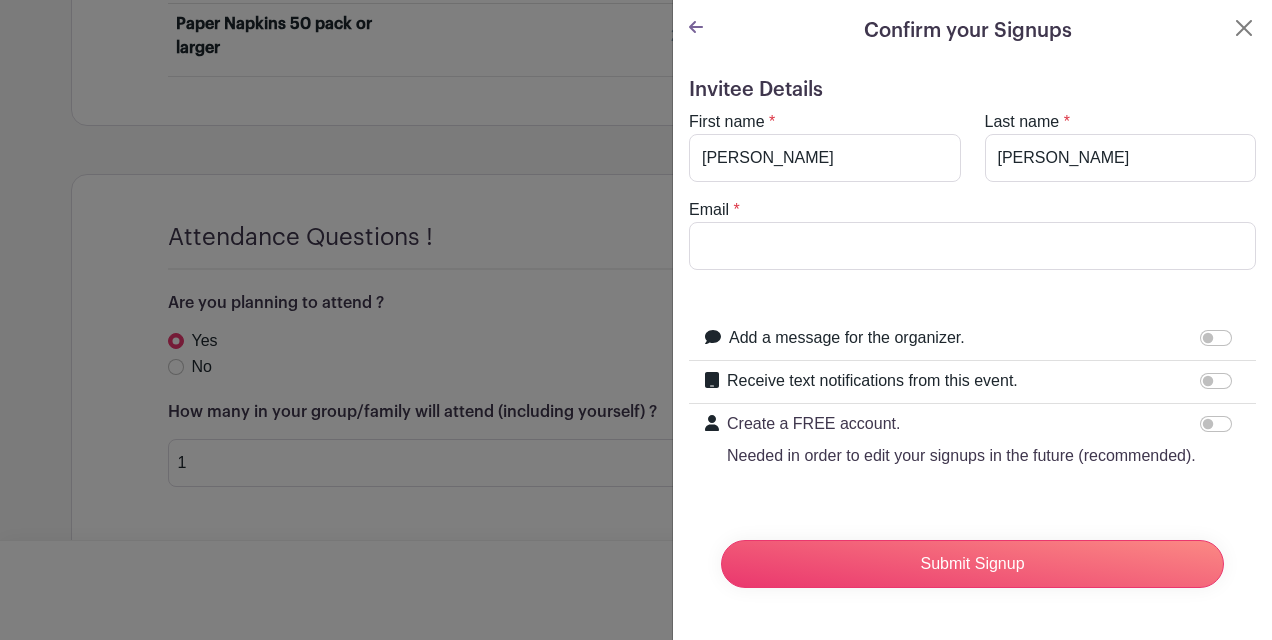 type on "[PERSON_NAME][EMAIL_ADDRESS][PERSON_NAME][DOMAIN_NAME]" 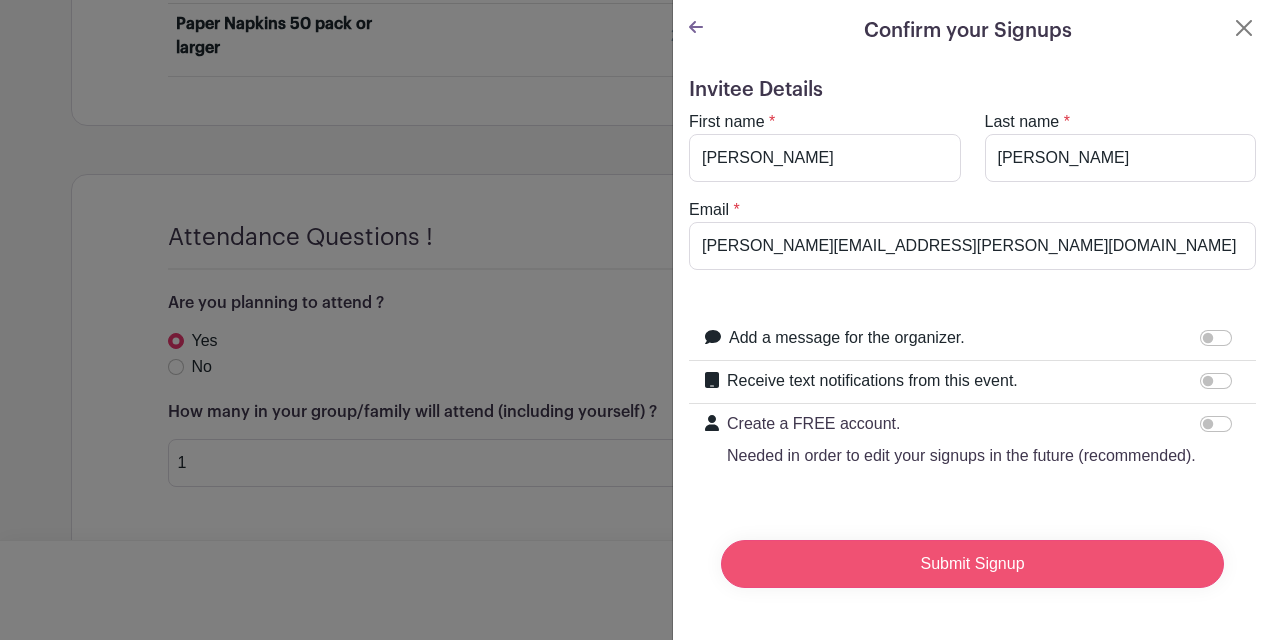 click on "Submit Signup" at bounding box center [972, 564] 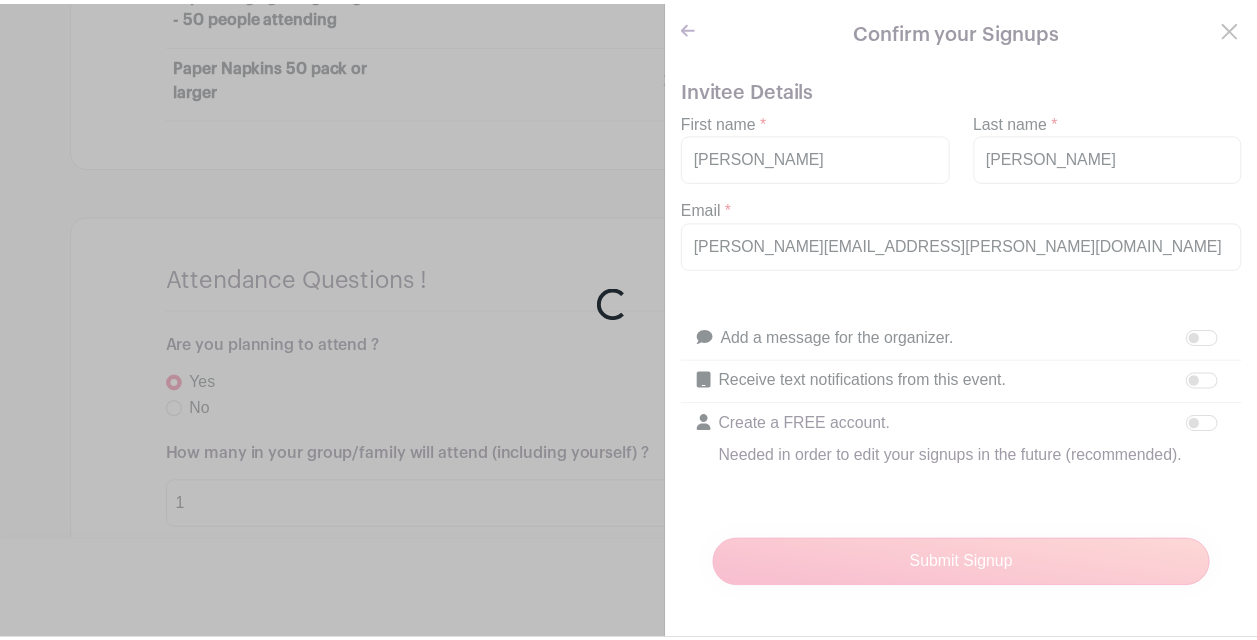 scroll, scrollTop: 3118, scrollLeft: 0, axis: vertical 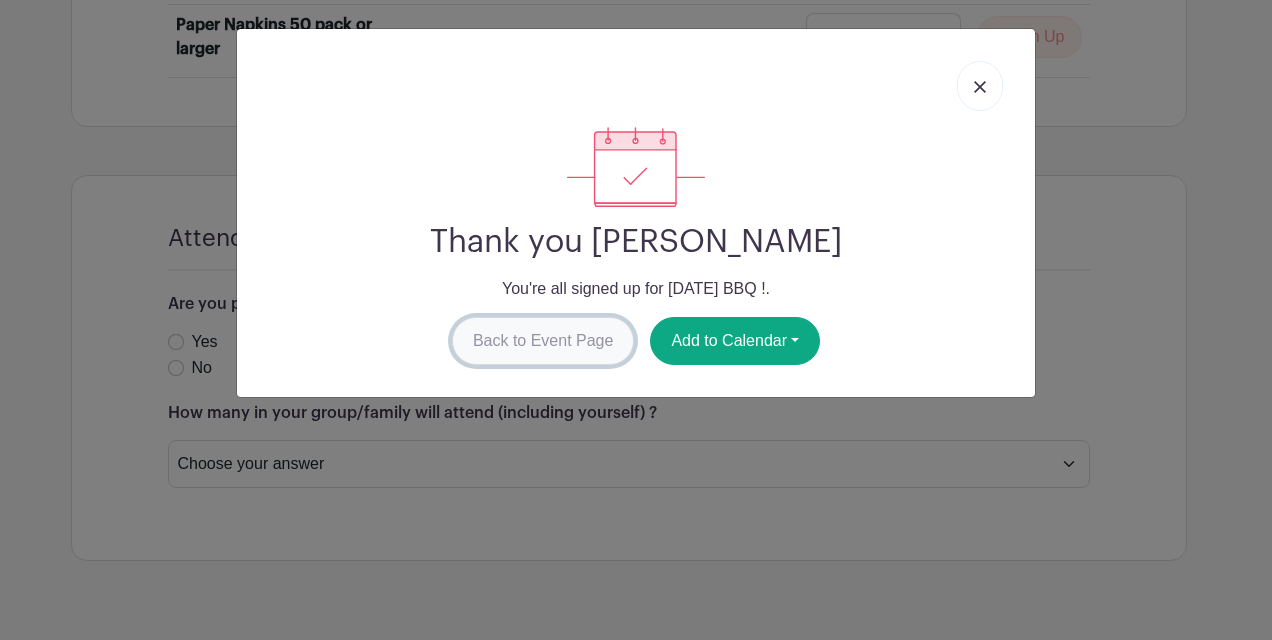 click on "Back to Event Page" at bounding box center (543, 341) 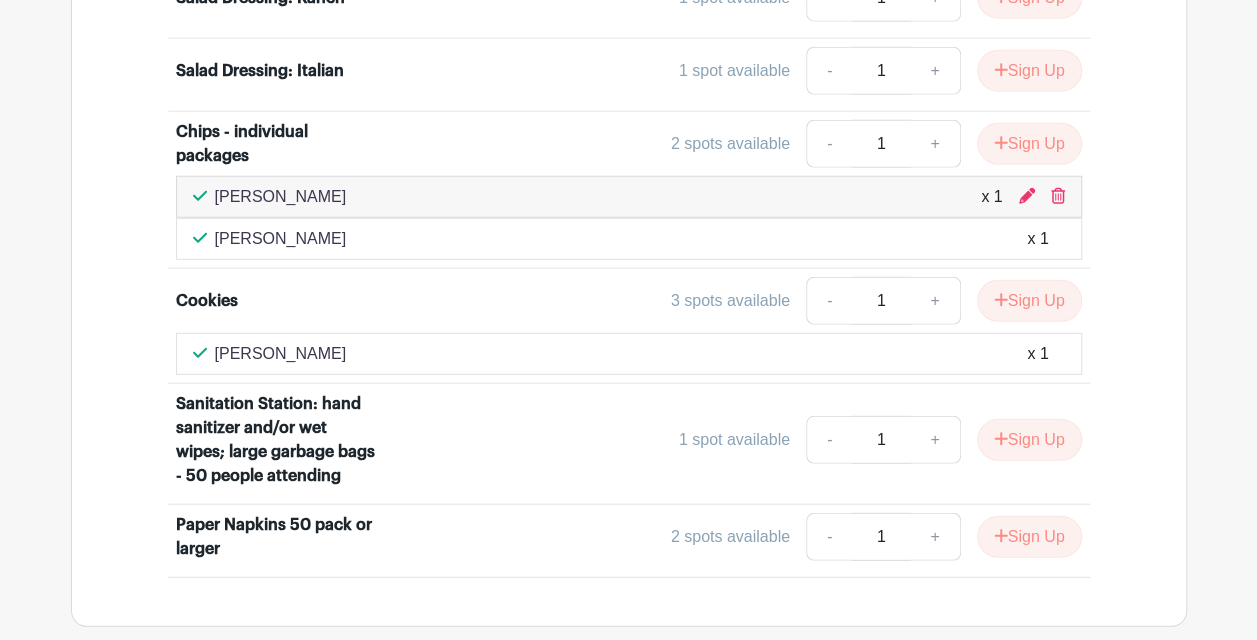 scroll, scrollTop: 2918, scrollLeft: 0, axis: vertical 